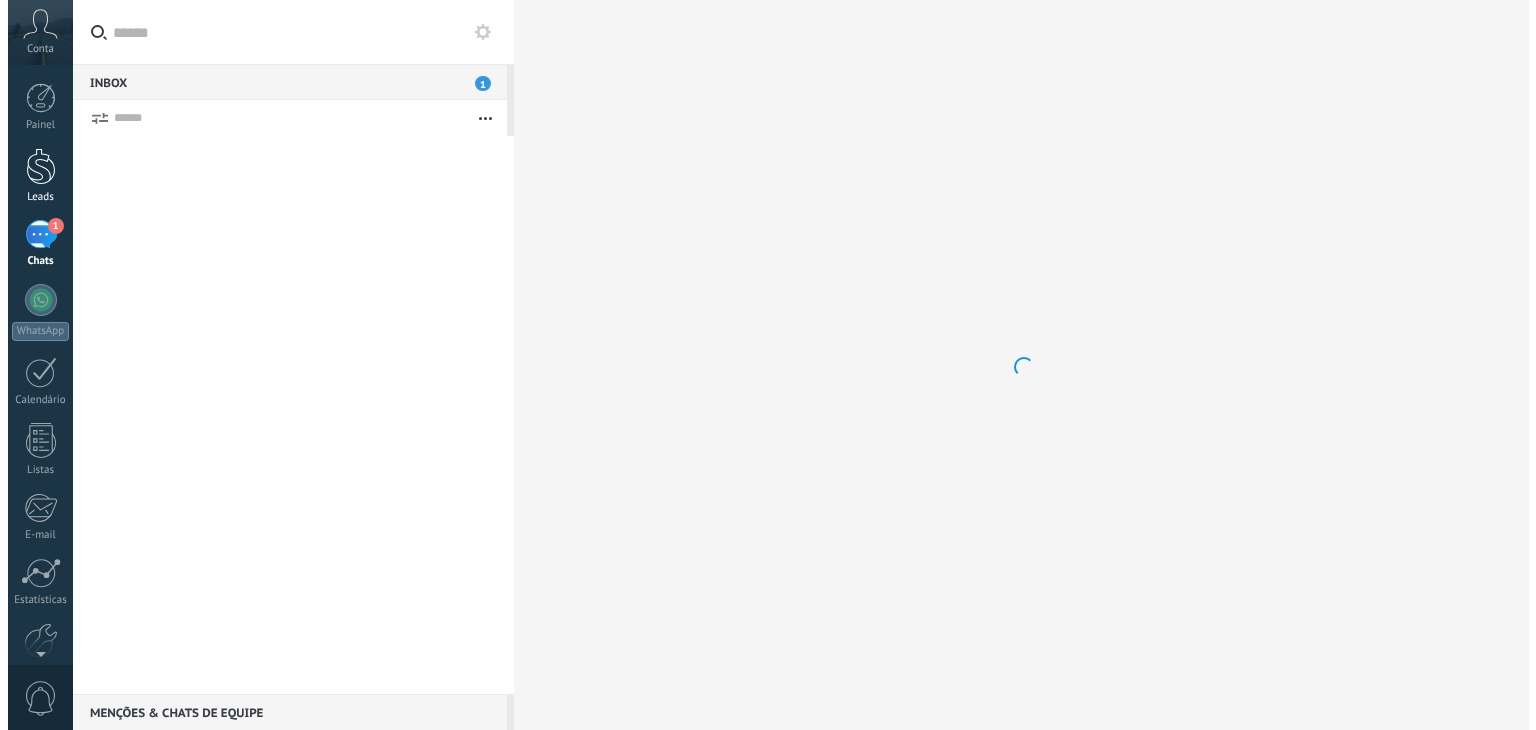scroll, scrollTop: 0, scrollLeft: 0, axis: both 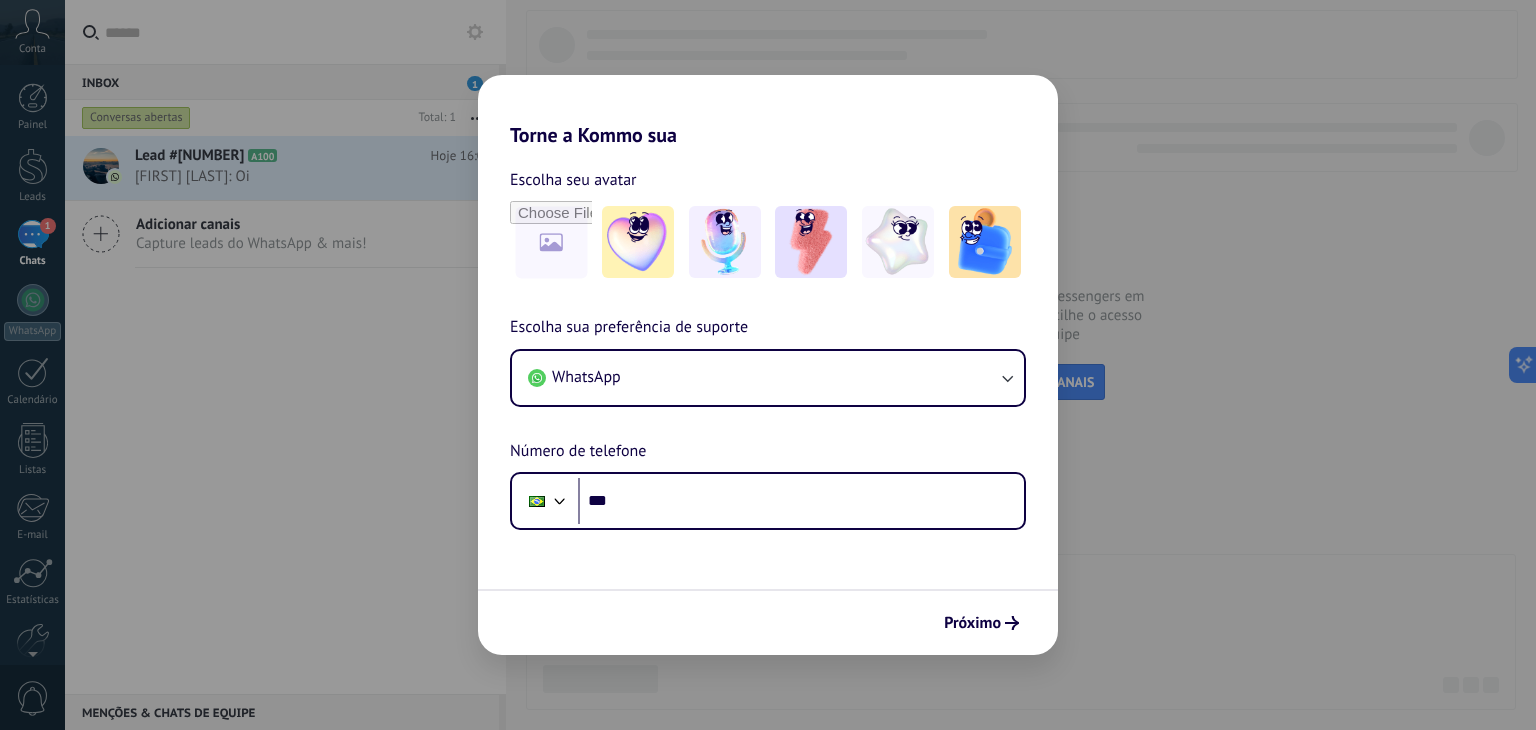 click on "Torne a Kommo sua Escolha seu avatar Escolha sua preferência de suporte WhatsApp Número de telefone Phone *** Próximo" at bounding box center (768, 365) 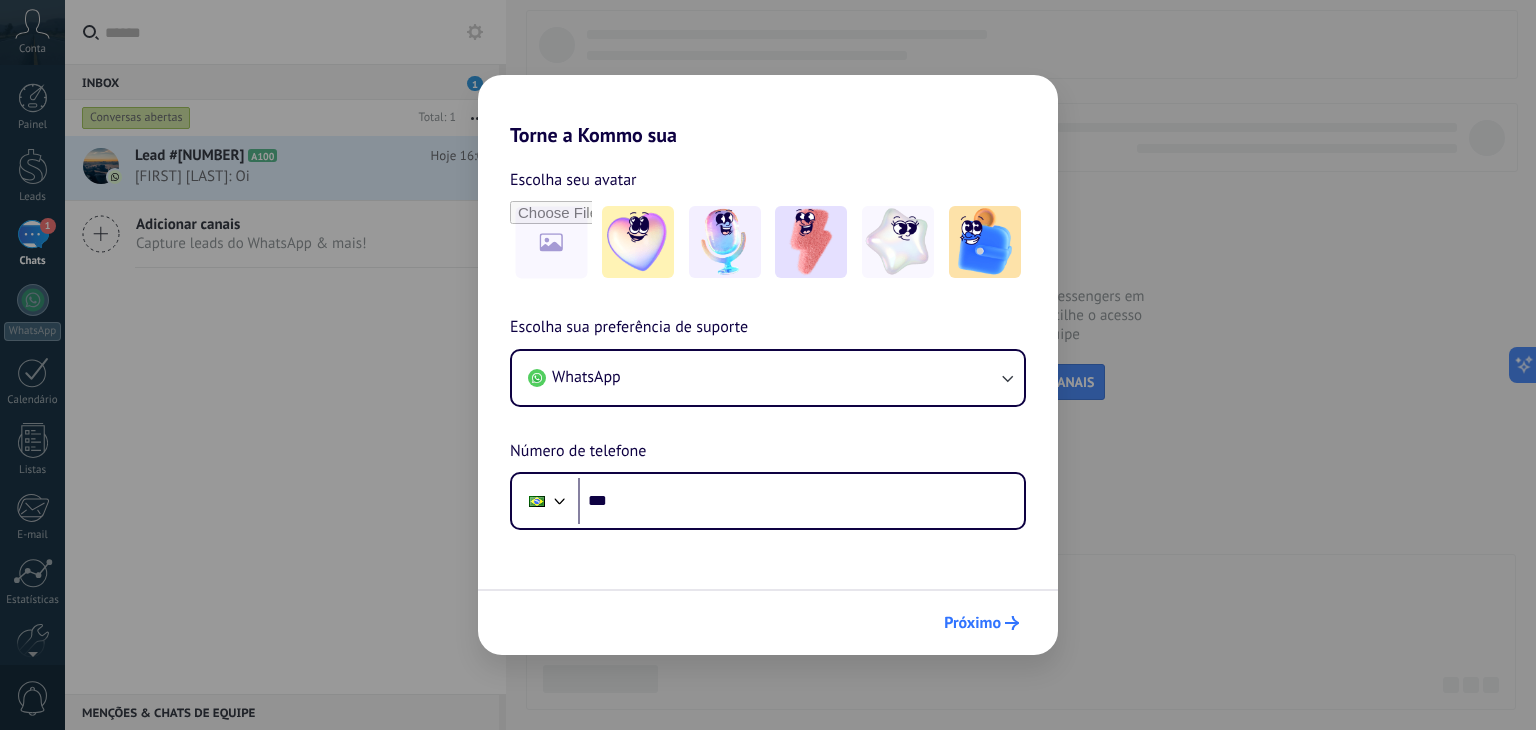 click on "Próximo" at bounding box center [981, 623] 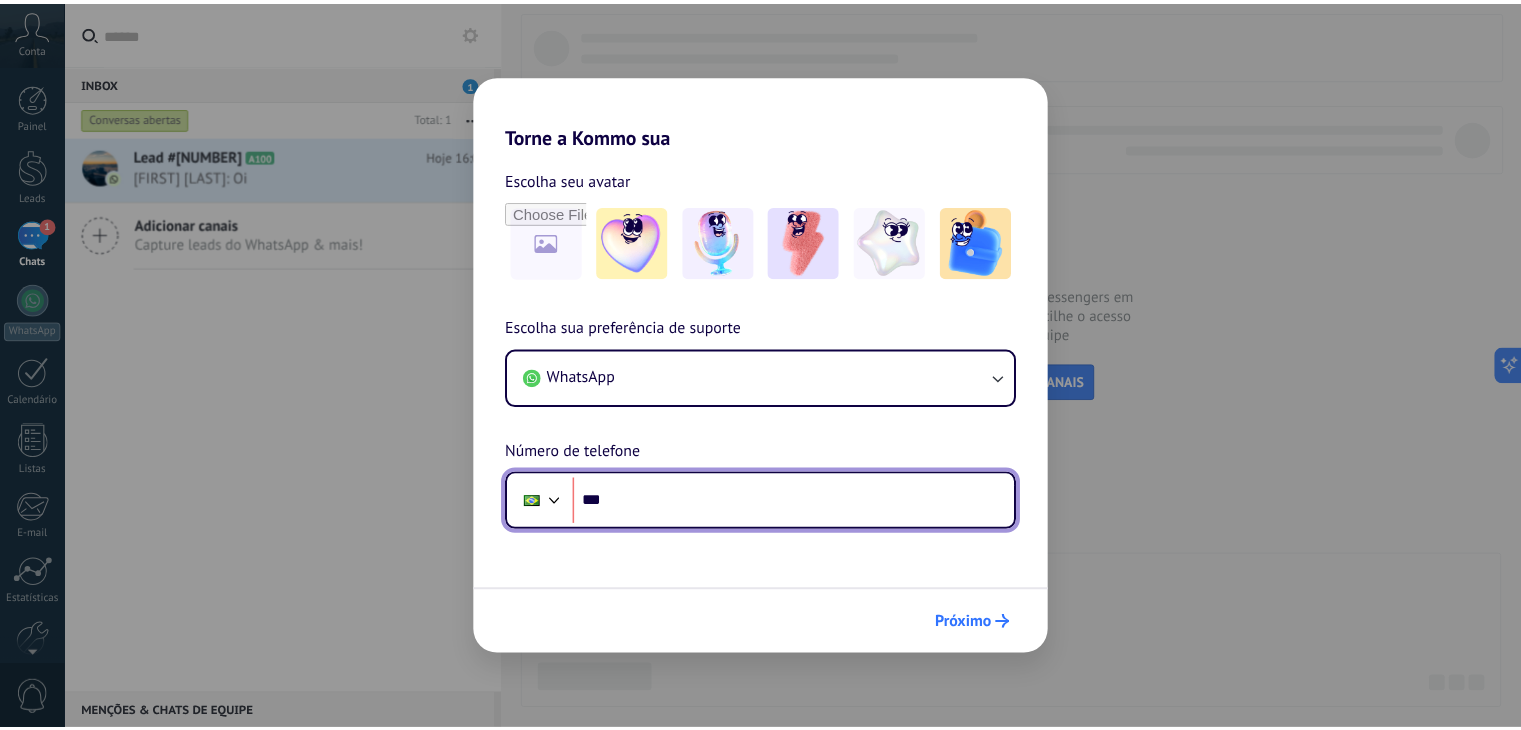 scroll, scrollTop: 0, scrollLeft: 0, axis: both 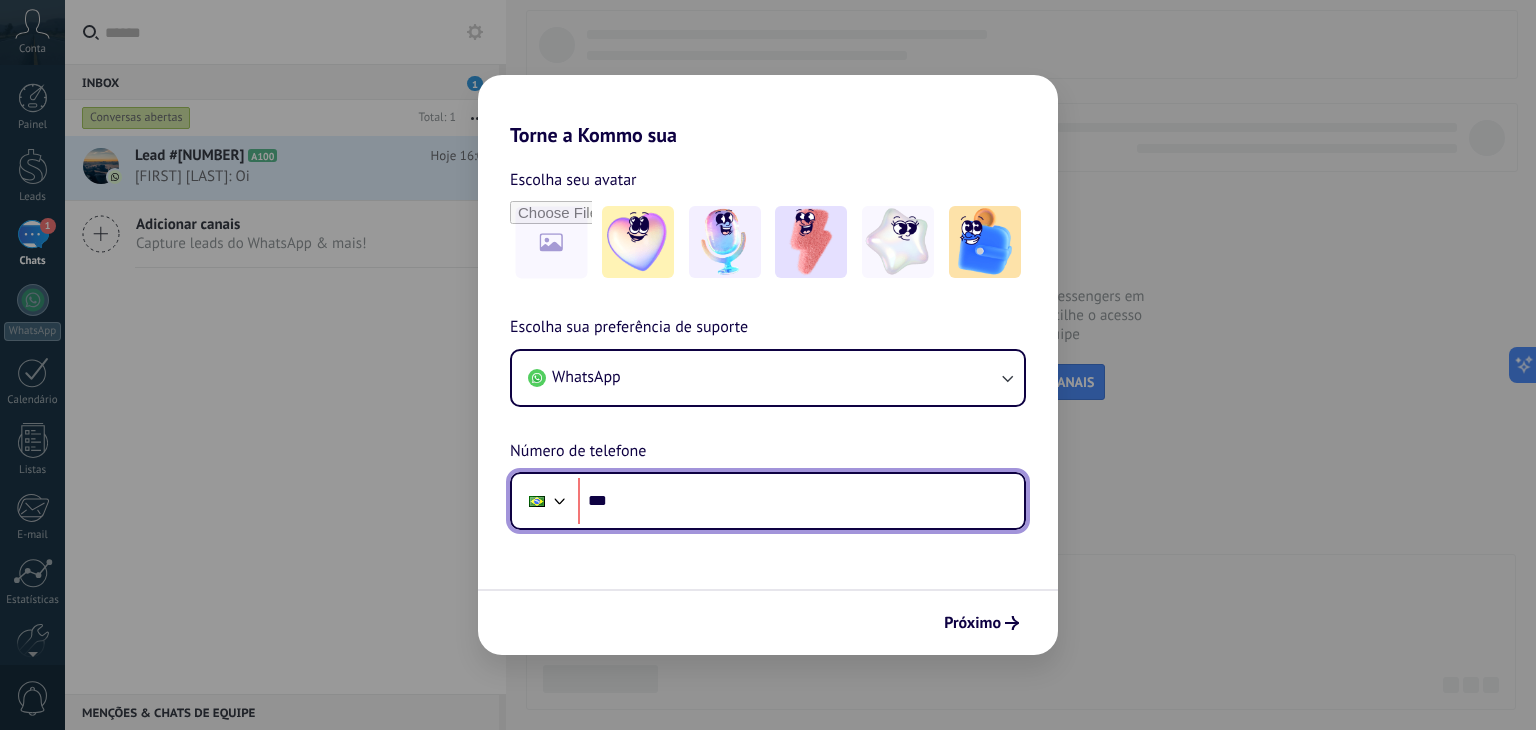 click on "***" at bounding box center (801, 501) 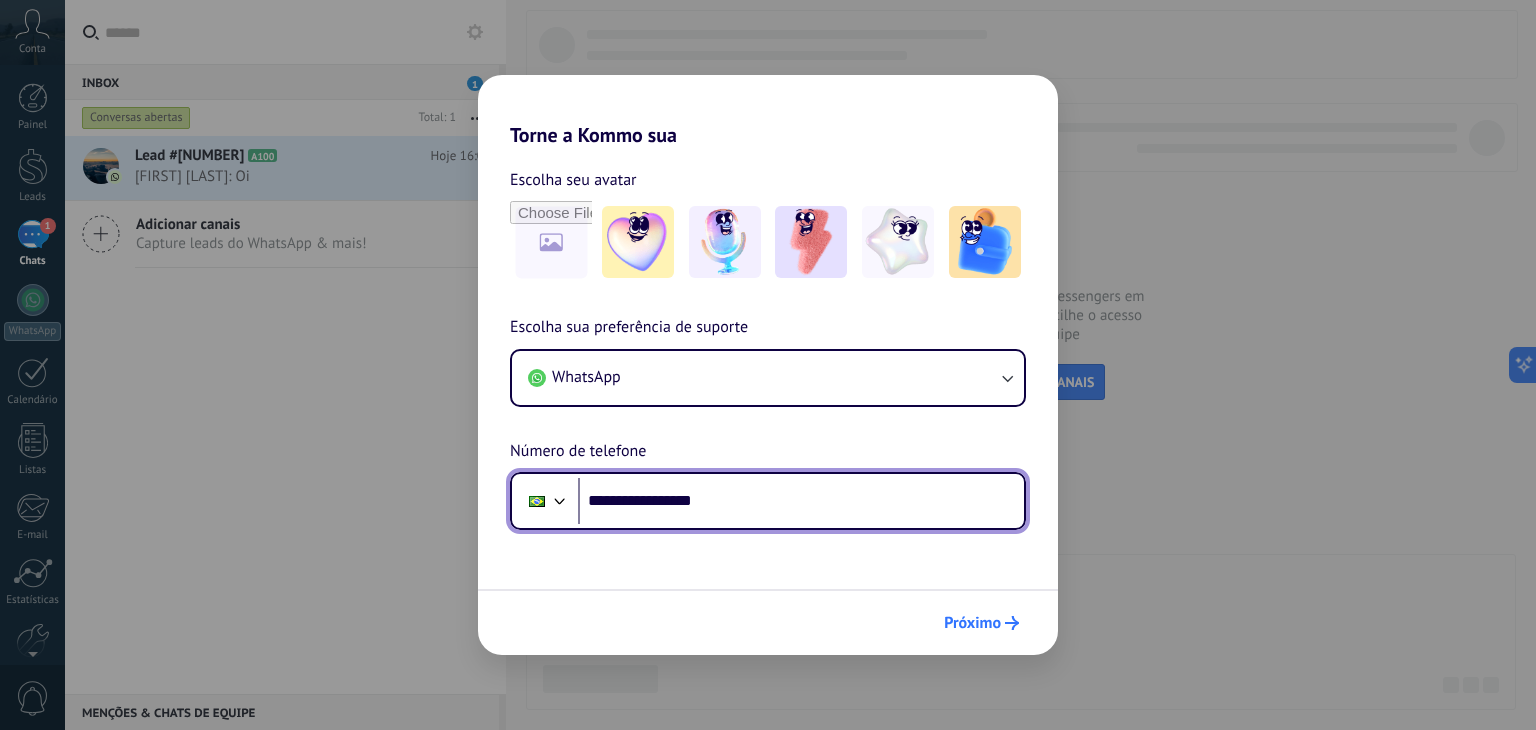 type on "**********" 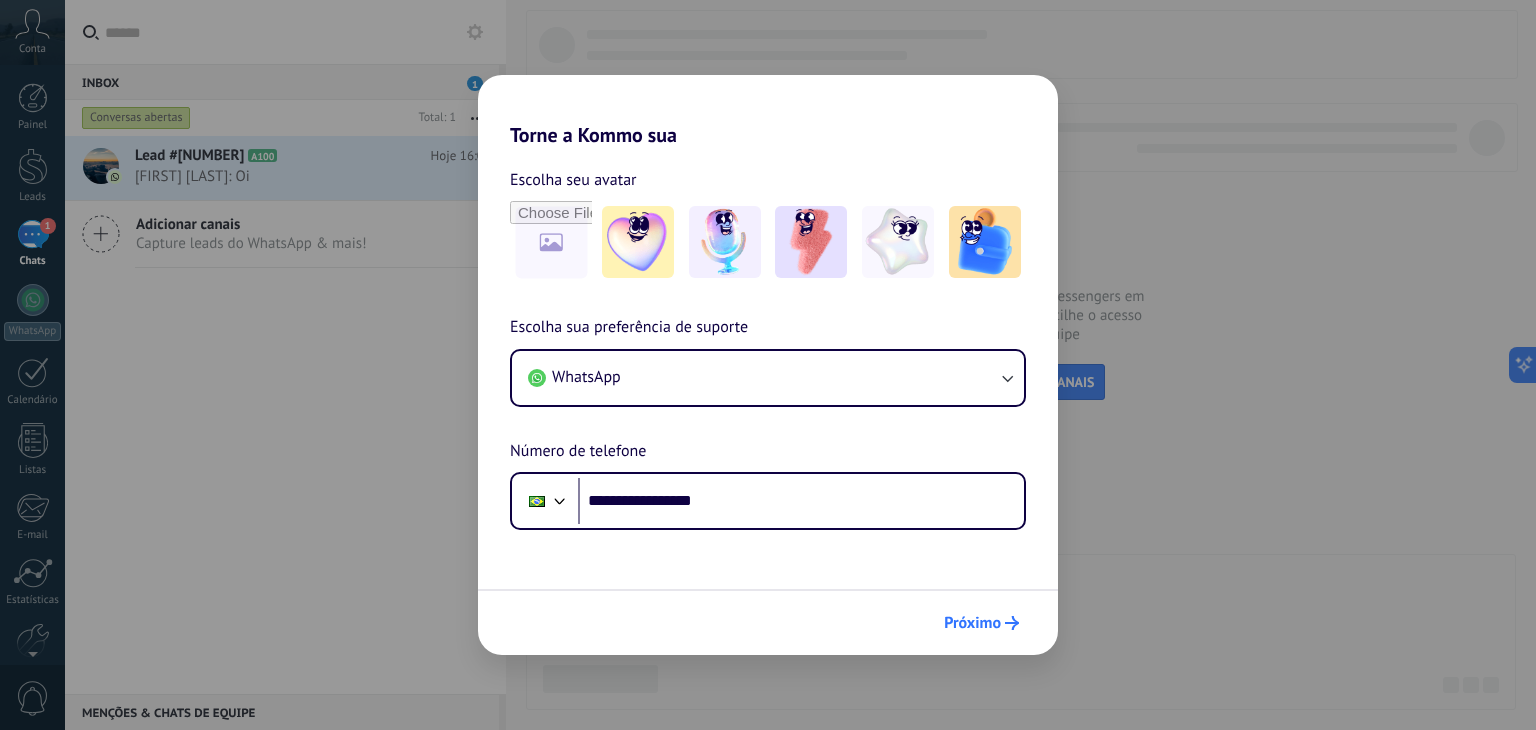 click on "Próximo" at bounding box center [972, 623] 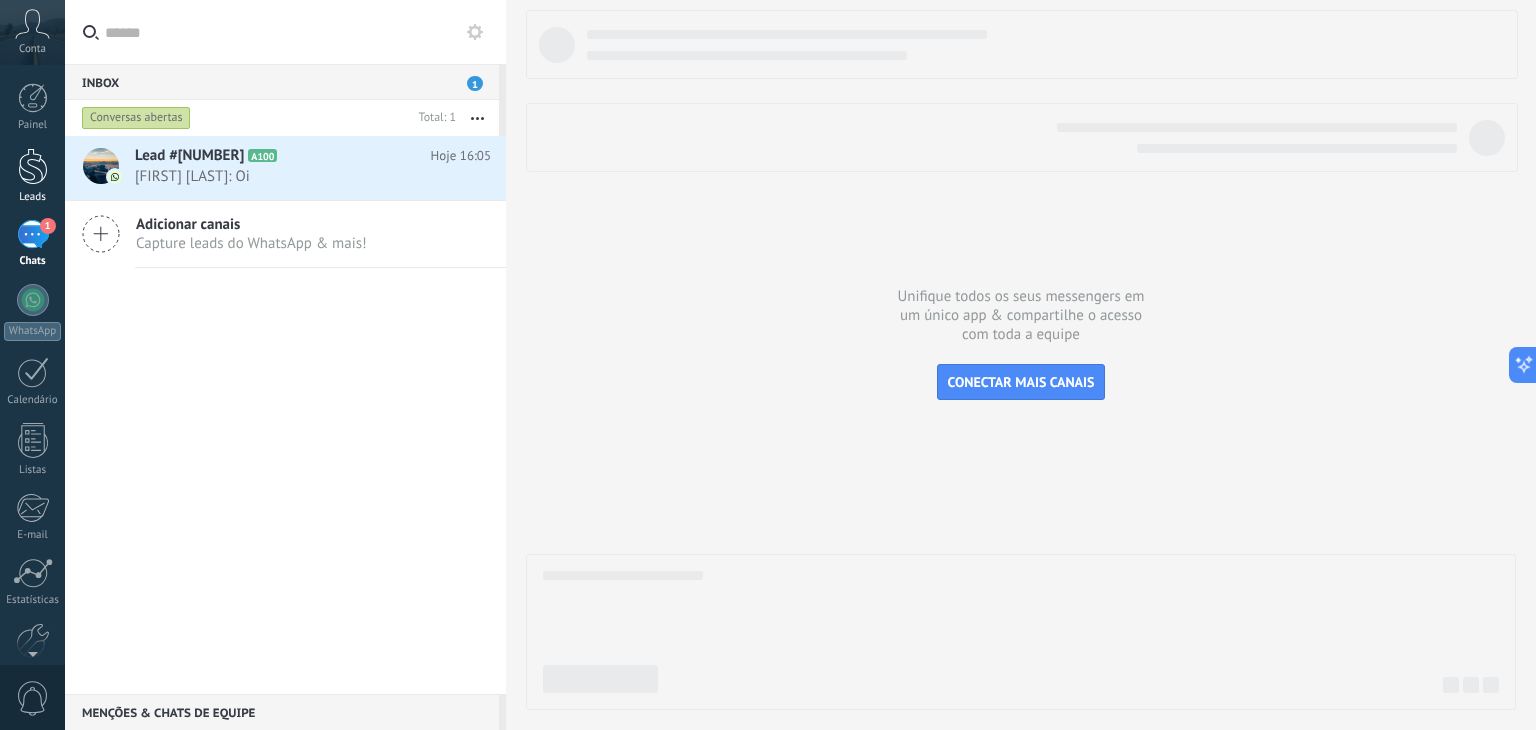 click at bounding box center [33, 166] 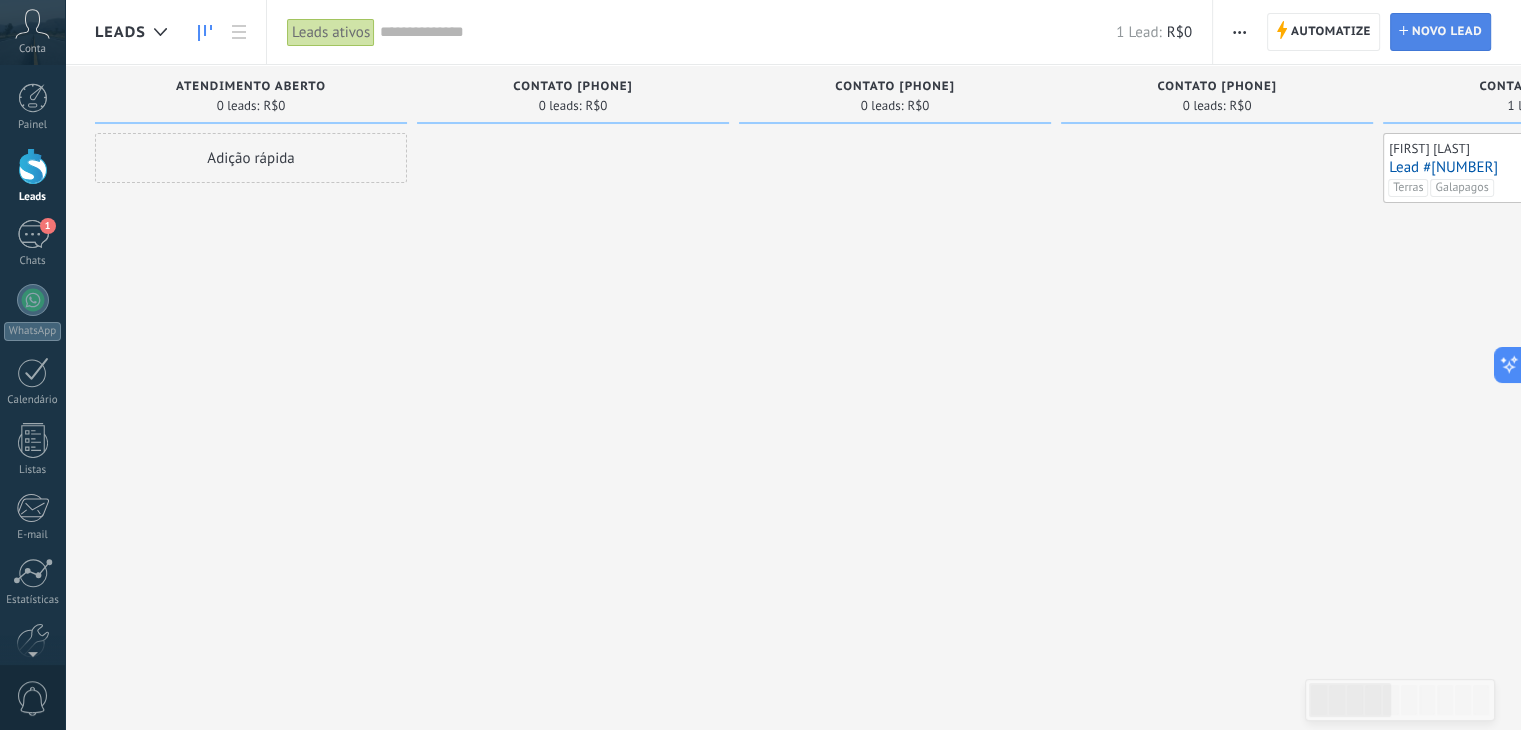 click on "Novo lead" at bounding box center (1447, 32) 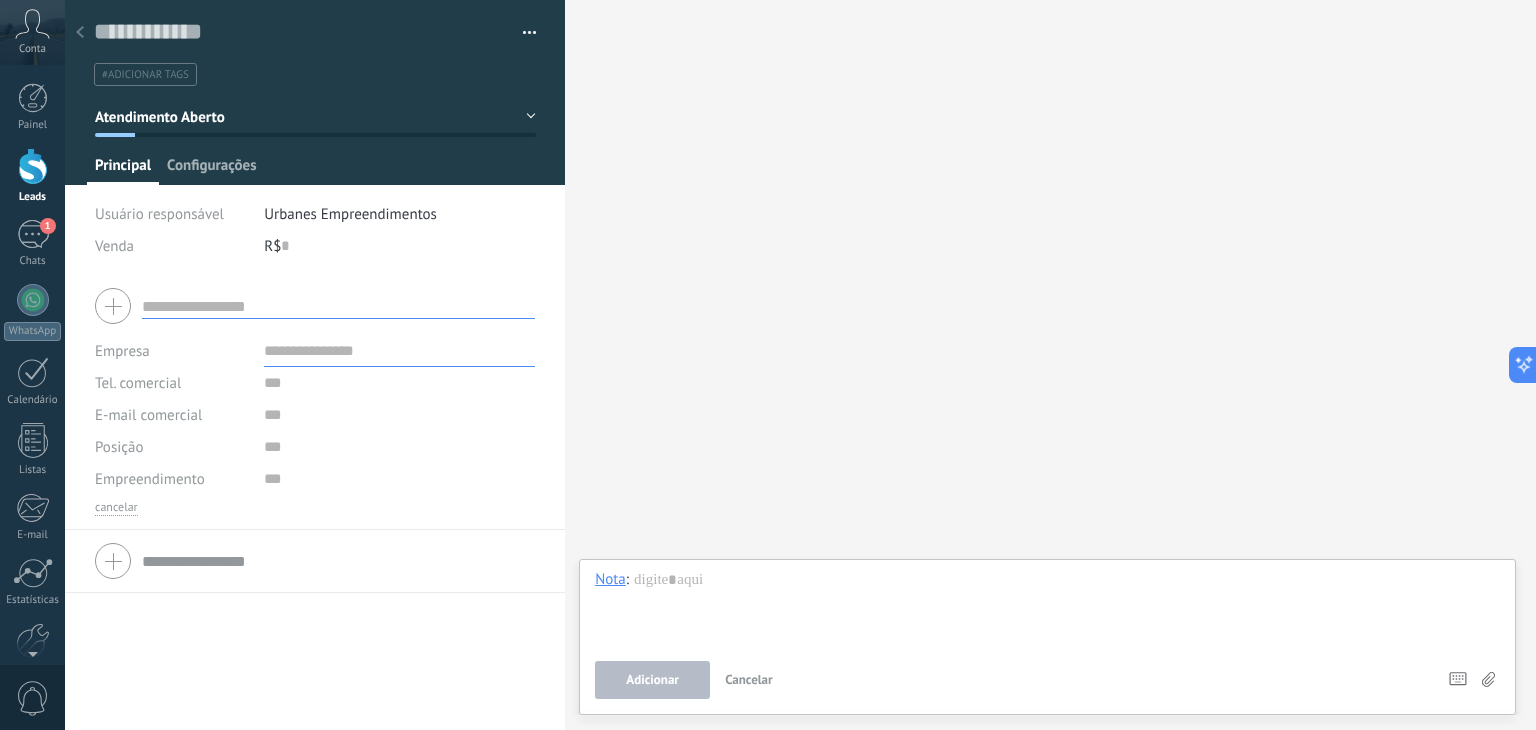 click on "Configurações" at bounding box center [211, 170] 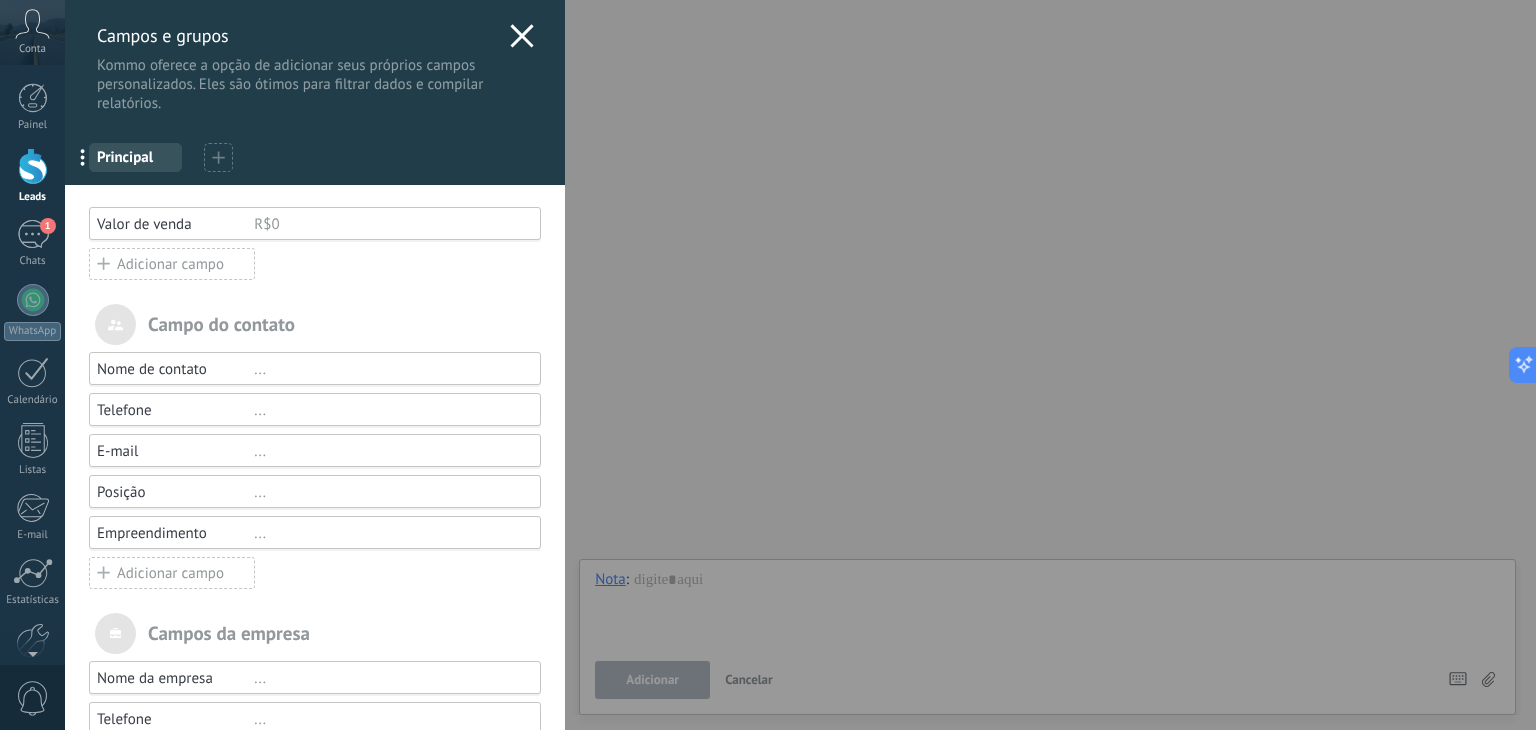 click on "Adicionar campo" at bounding box center (172, 264) 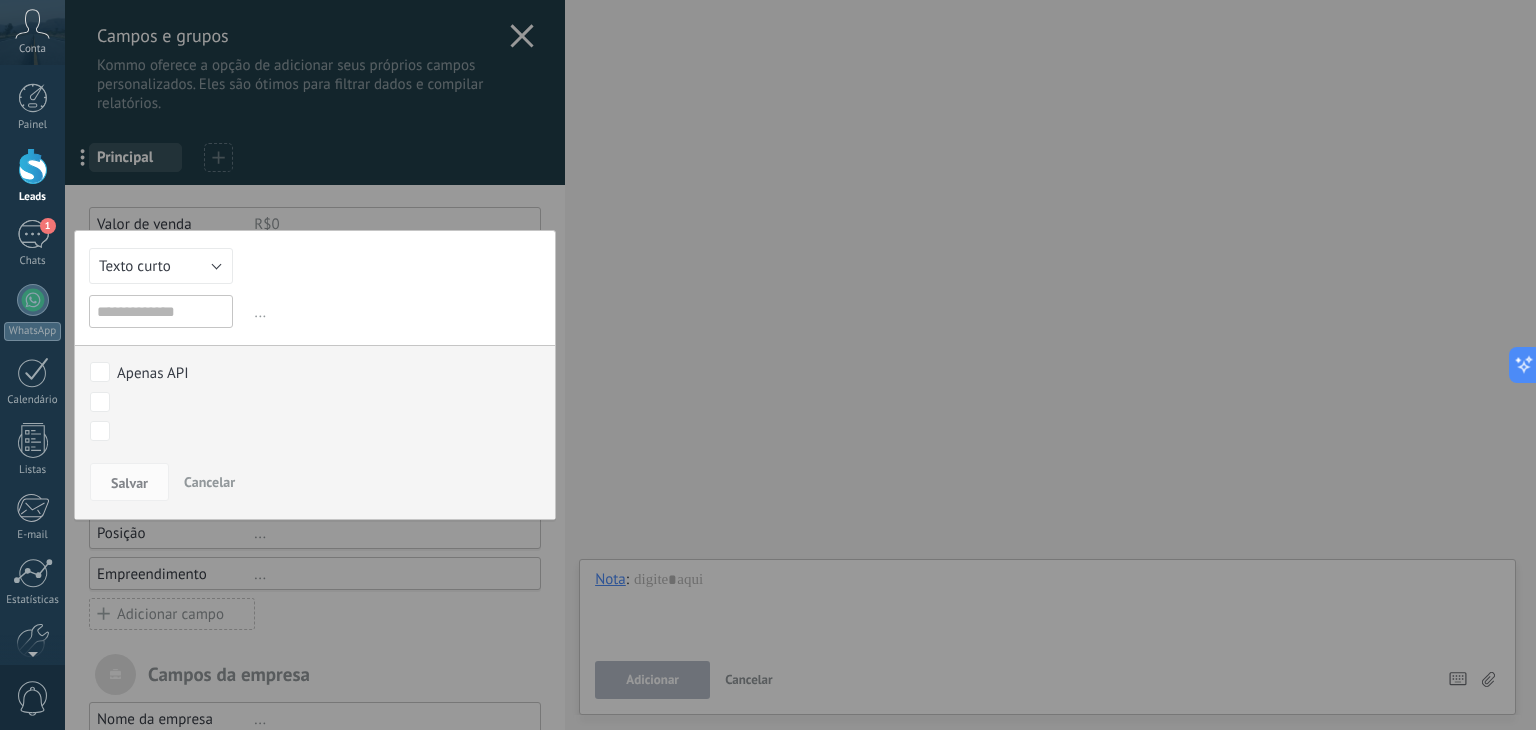 click at bounding box center (315, 488) 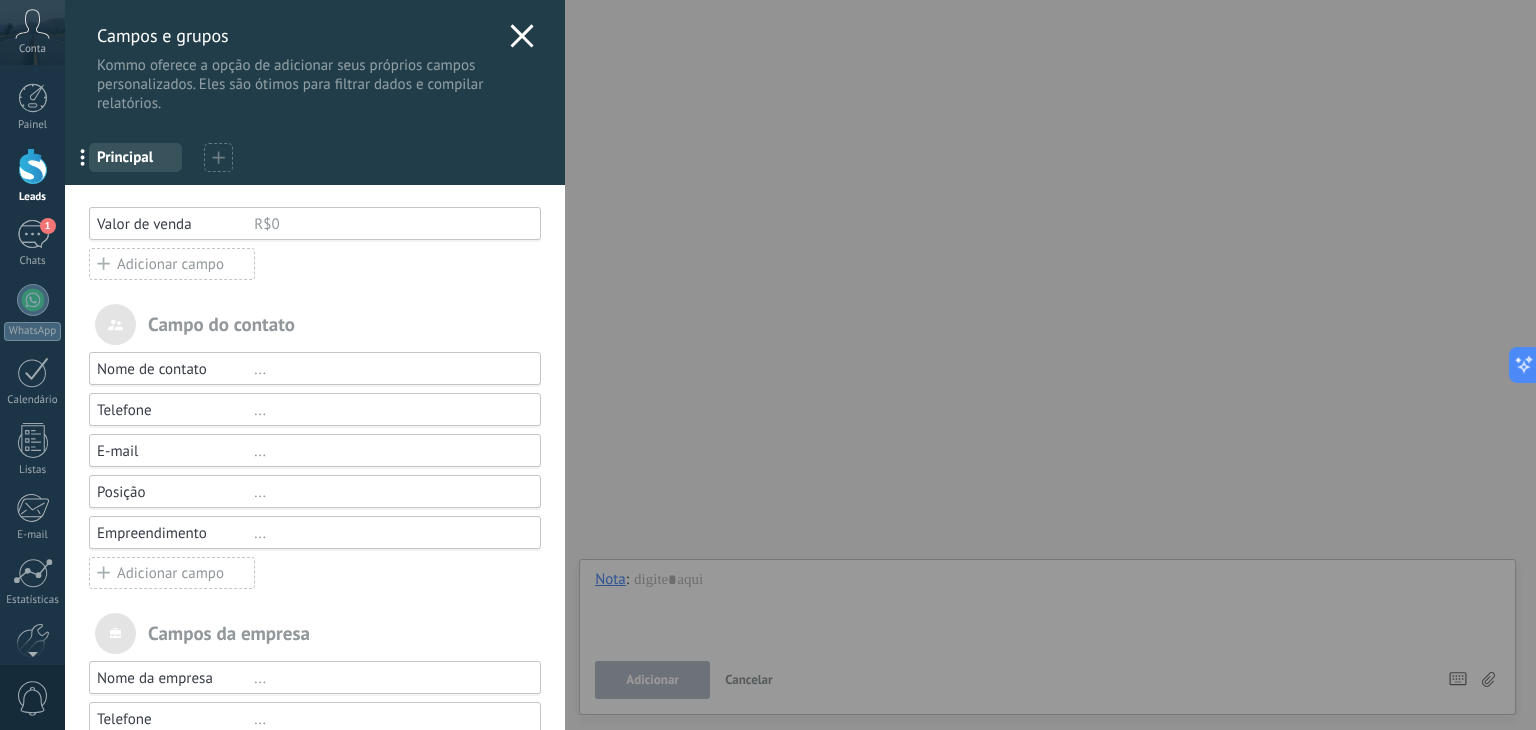 click on "Adicionar campo" at bounding box center (172, 264) 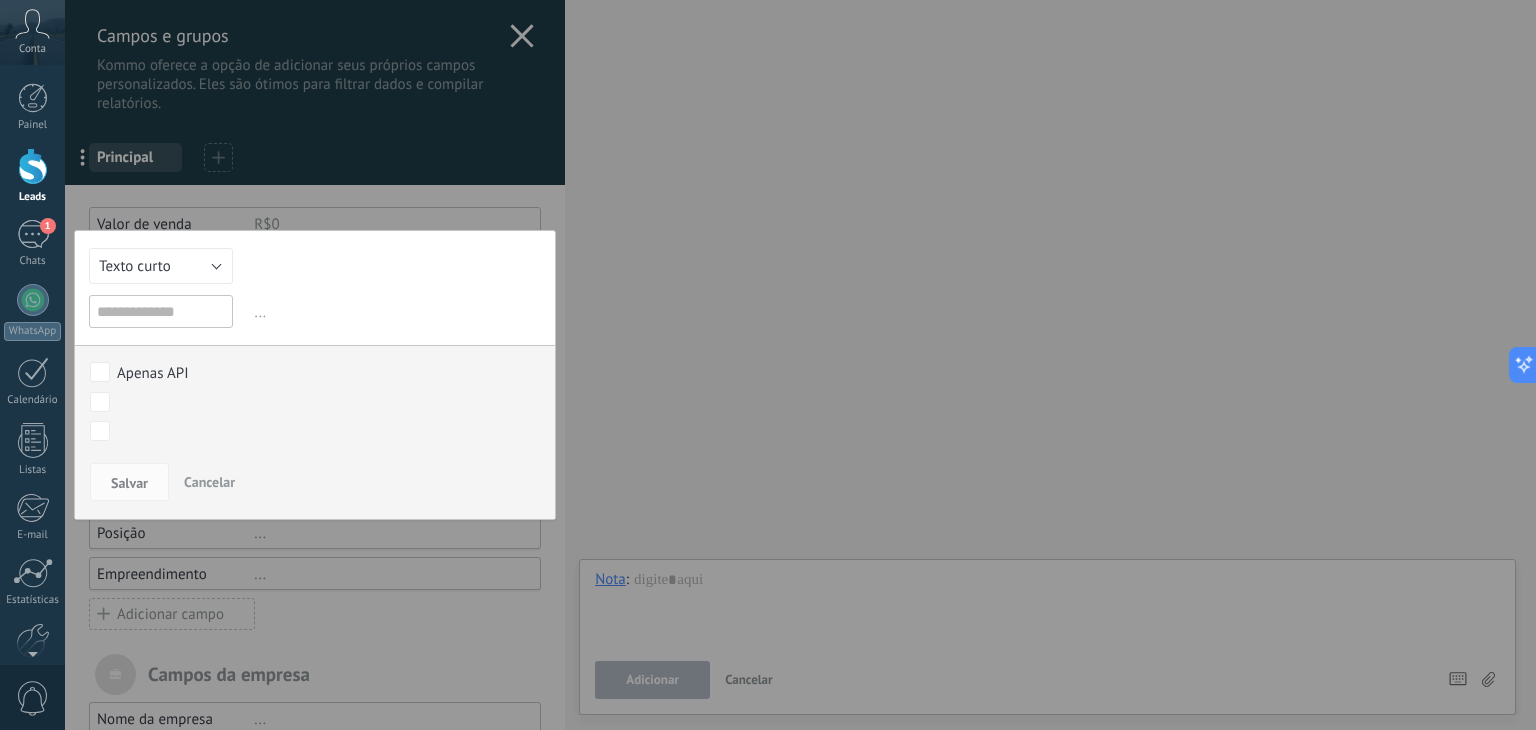 click on "Kommo oferece a opção de adicionar seus próprios campos personalizados. Eles são ótimos para filtrar dados e compilar relatórios. ... Principal Você atingiu o limite de campos personalizados no plano Período de teste. Valor de venda R$0 Texto curto Numérico Interruptor Selecionar Seleção múltipla Data Url Texto longo Botão de opção Endereço curto Endereço Data de nascimento CPF Data e hora Moeda Catálogos e listas Arquivo Texto curto ... O campo Moeda permite inserir valores monetários que não sejam da moeda da sua conta Use a fórmula para calcular o valor = [ — inserir um campo * — multiplicar / — dividir + — adicionar - — subtrair ( ) — parênteses Use uma fórmula para preencher o valor do campo automaticamente. Por exemplo, [Venda] * 0.2 calculará e preencherá um desconto de 20%. Apenas API Atendimento Aberto contato [PHONE] contato [PHONE] contato [PHONE] contato [PHONE] adormecido Visita Agendada Visita Realizada Reserva Feita Vendidos observações Fechado - perdido Salvar" at bounding box center (800, 365) 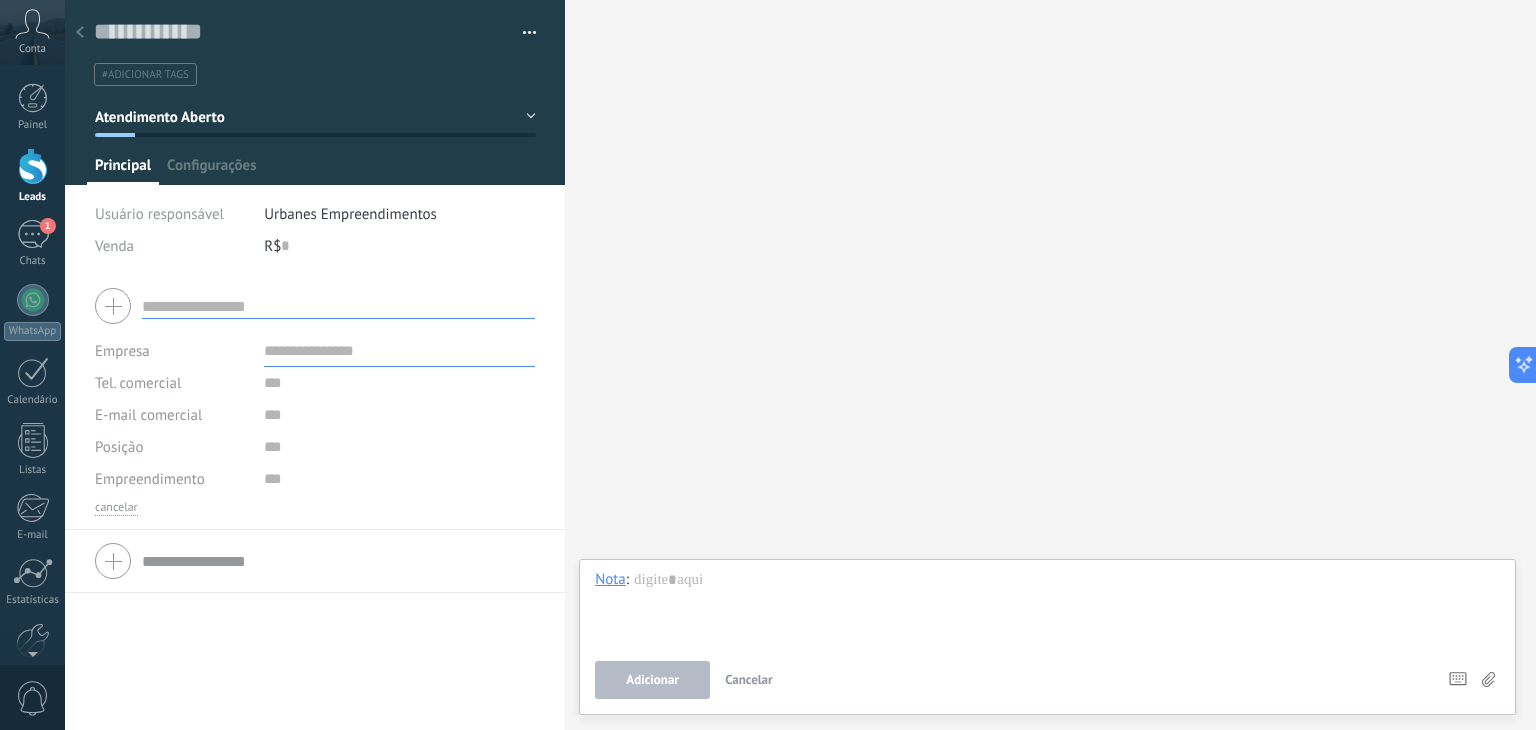 click at bounding box center (33, 166) 